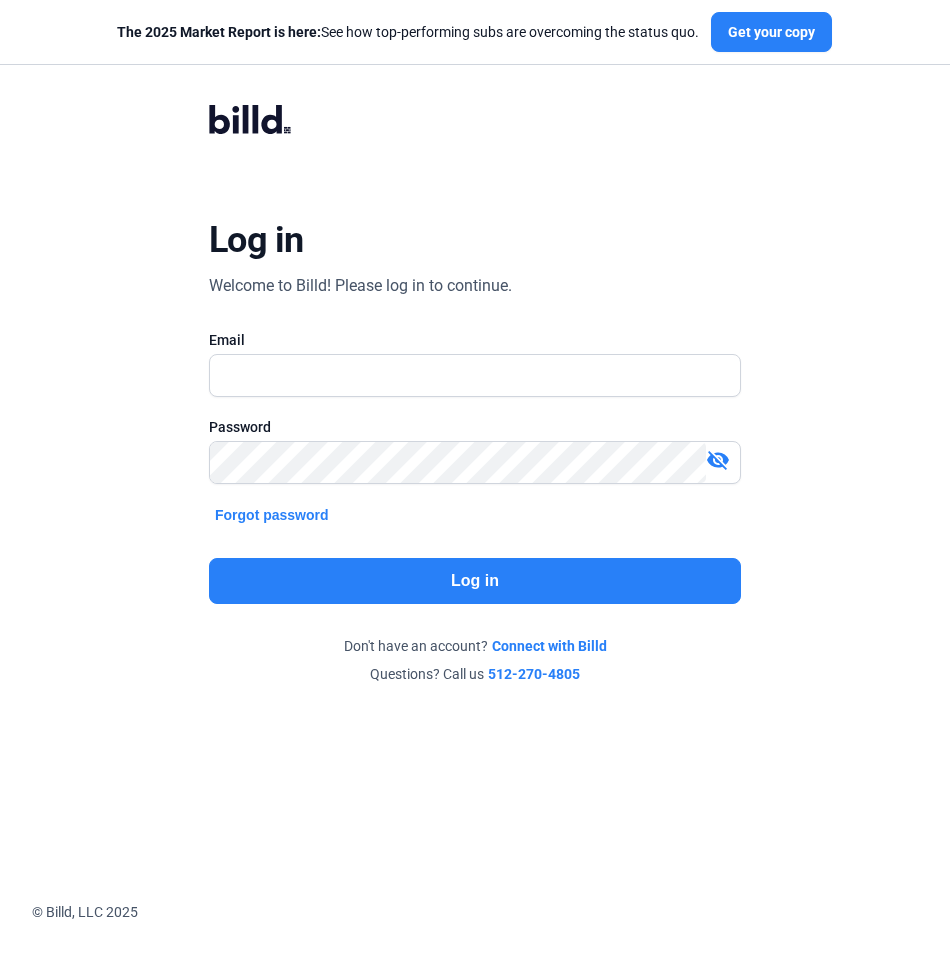 scroll, scrollTop: 0, scrollLeft: 0, axis: both 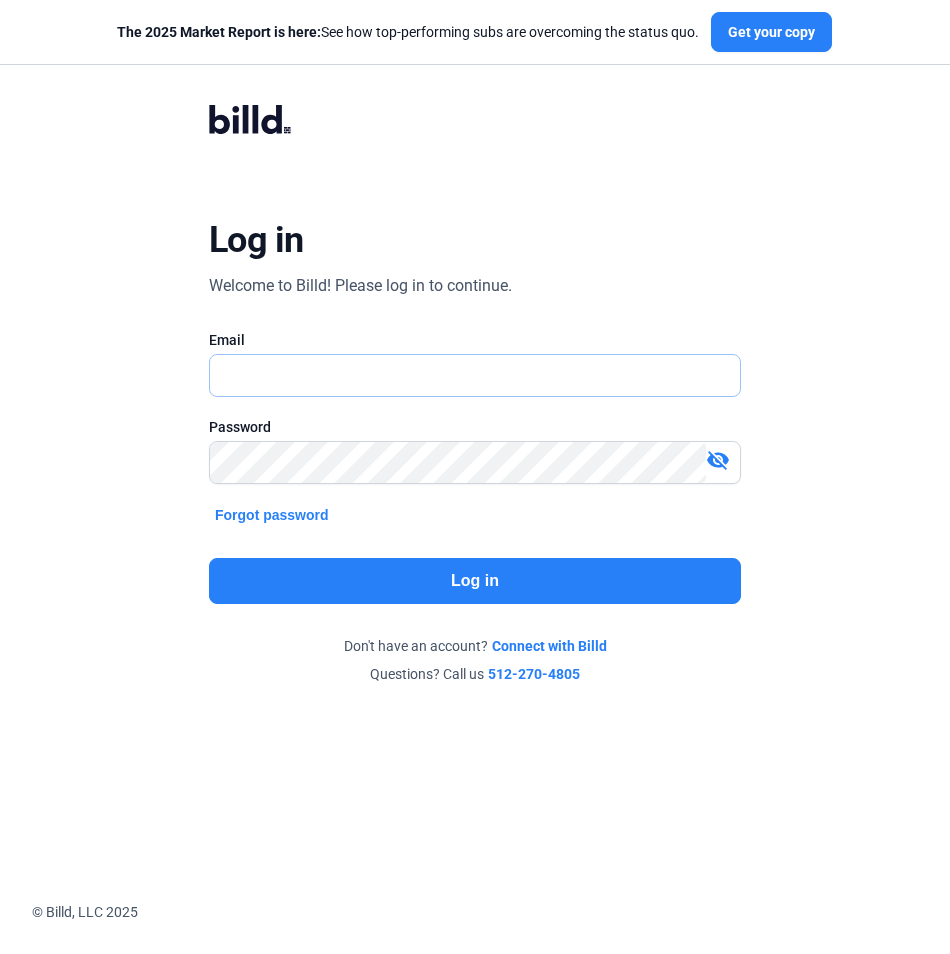 type on "[EMAIL]" 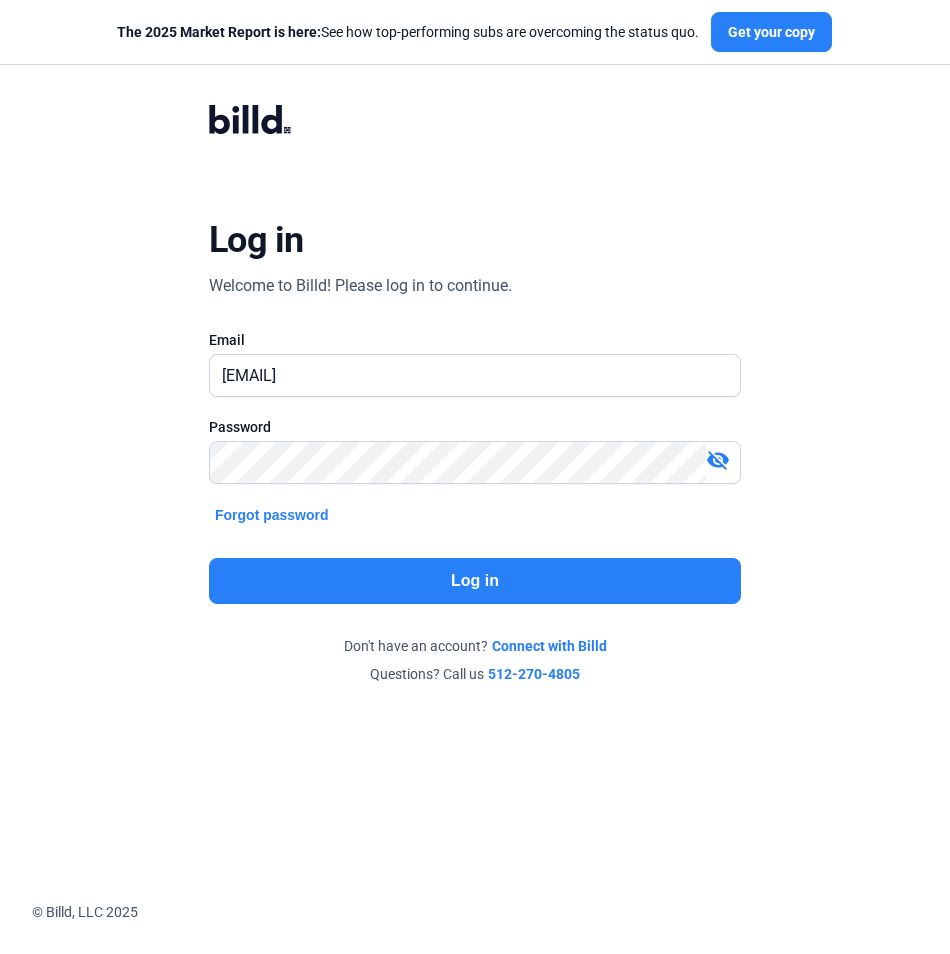 click on "Log in" 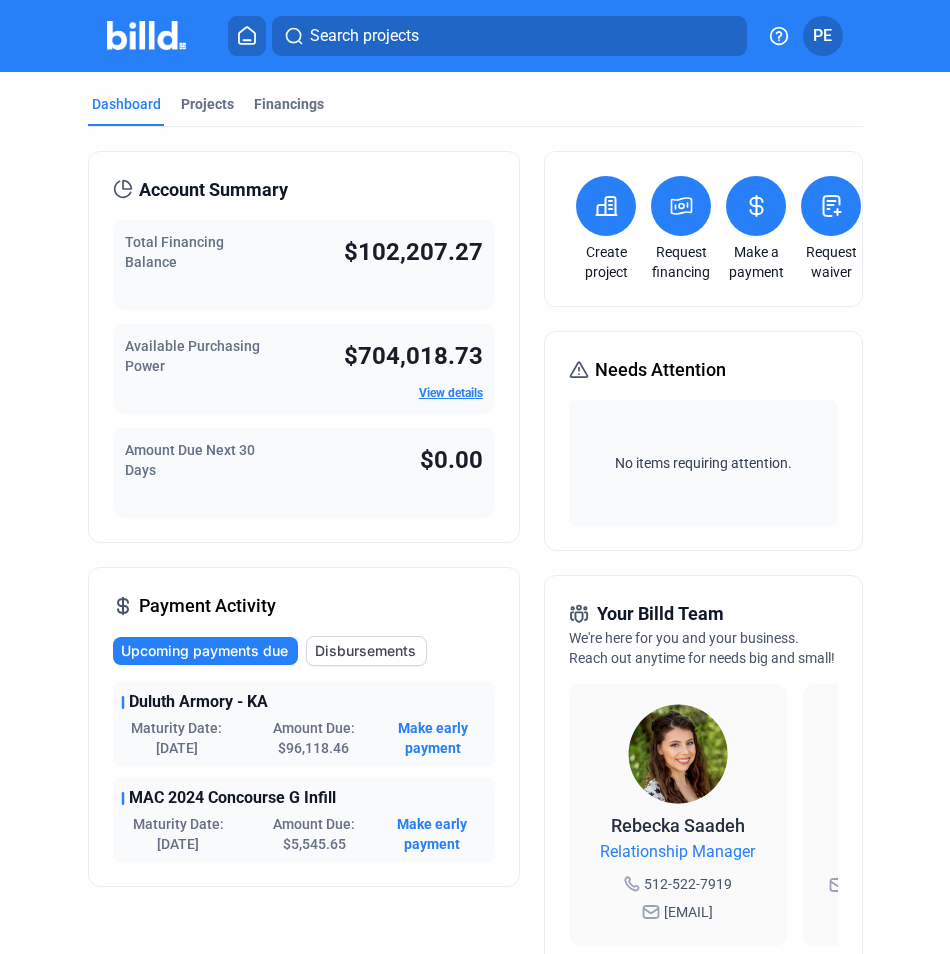 click on "Disbursements" 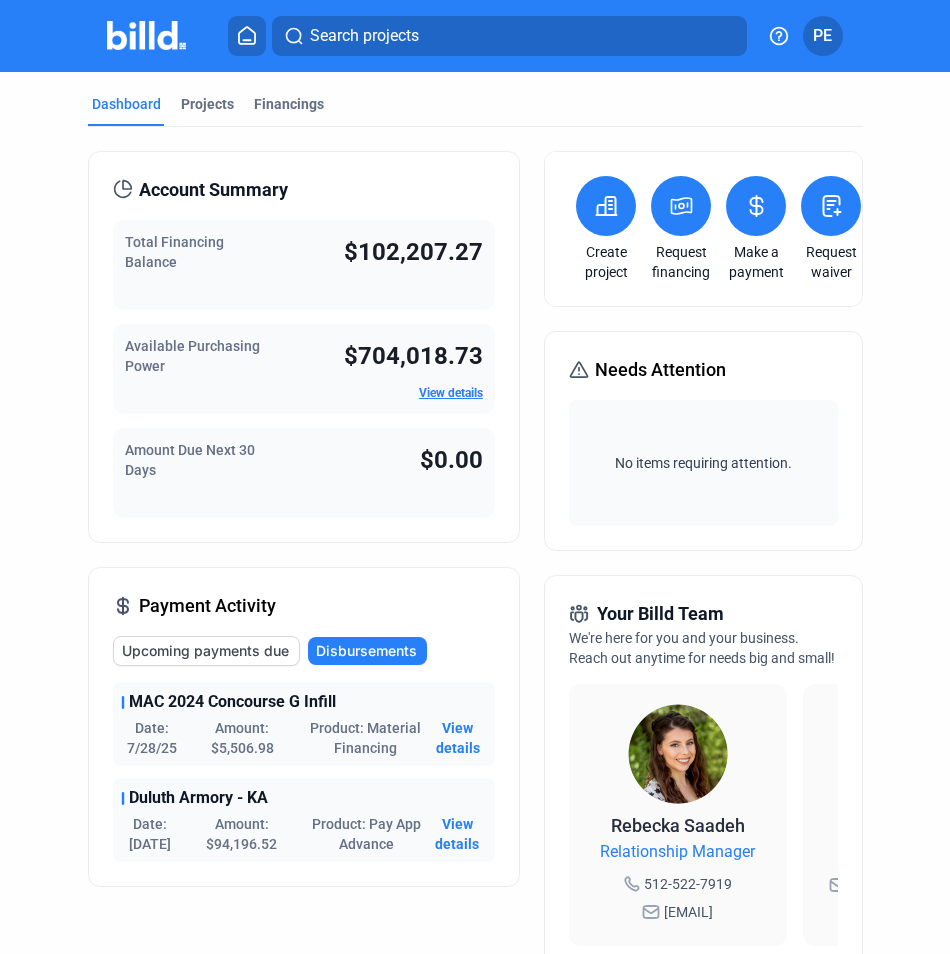 click on "View details" 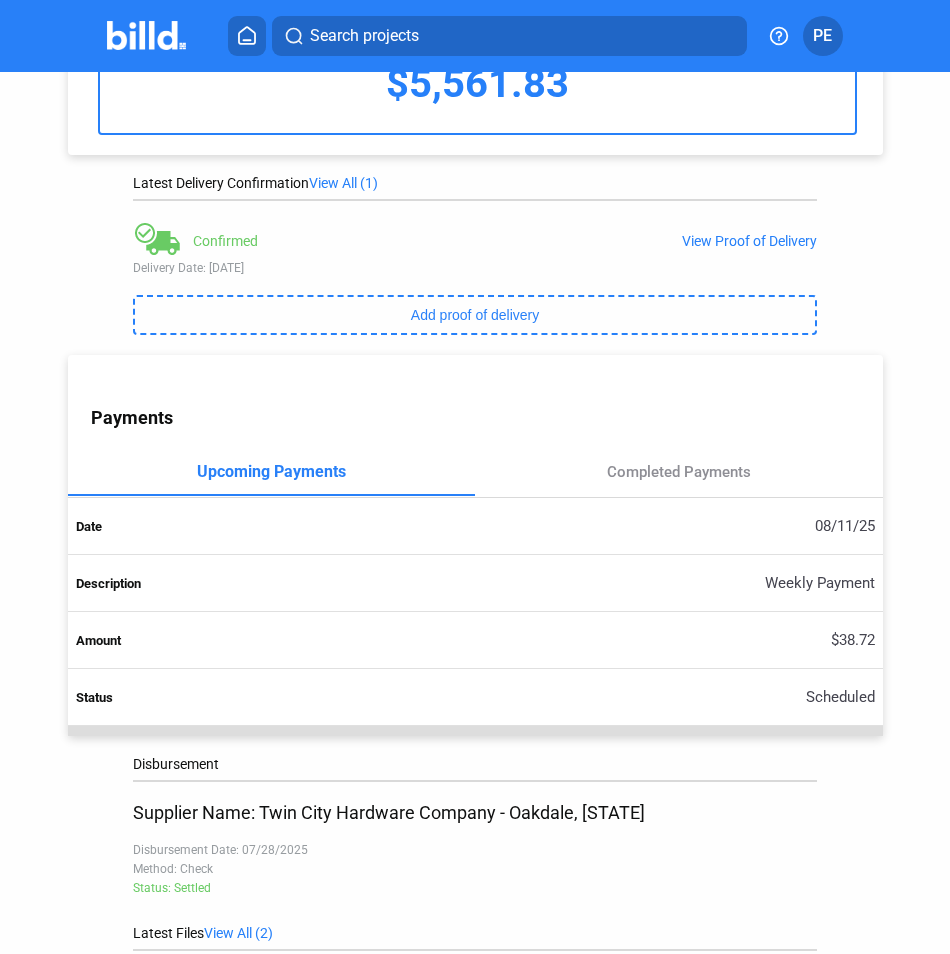 scroll, scrollTop: 284, scrollLeft: 0, axis: vertical 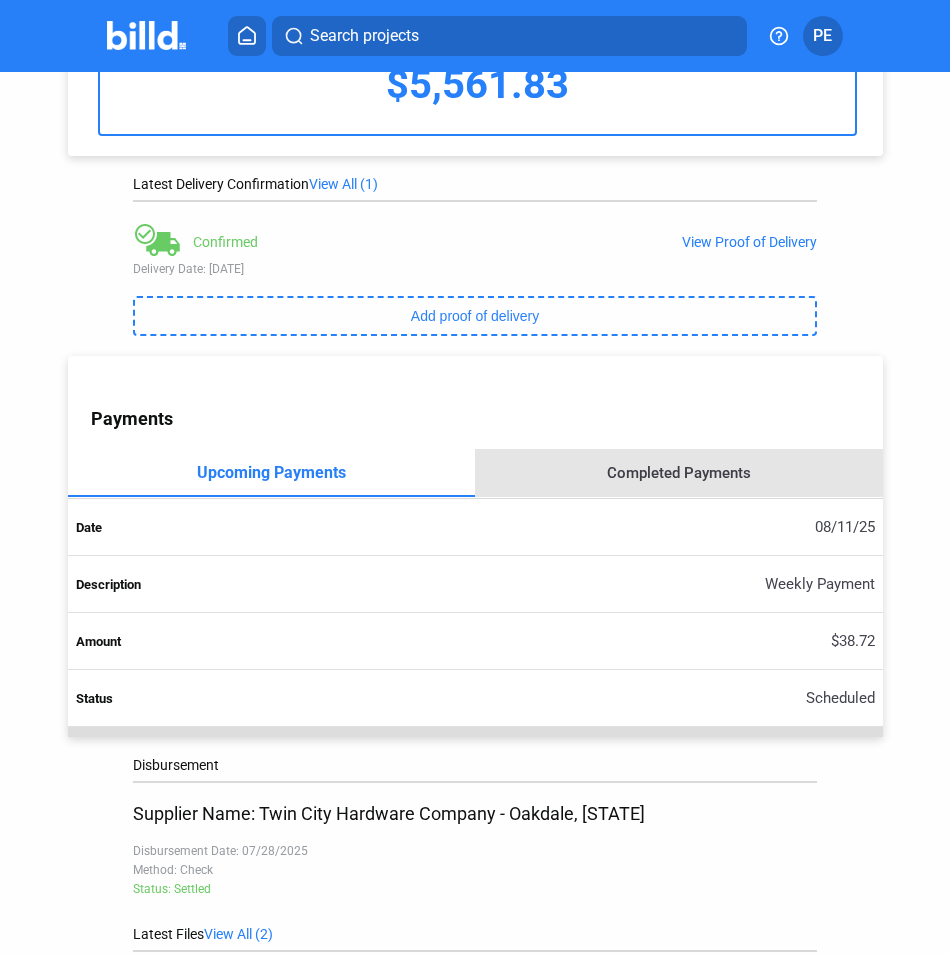click on "Completed Payments" at bounding box center [679, 473] 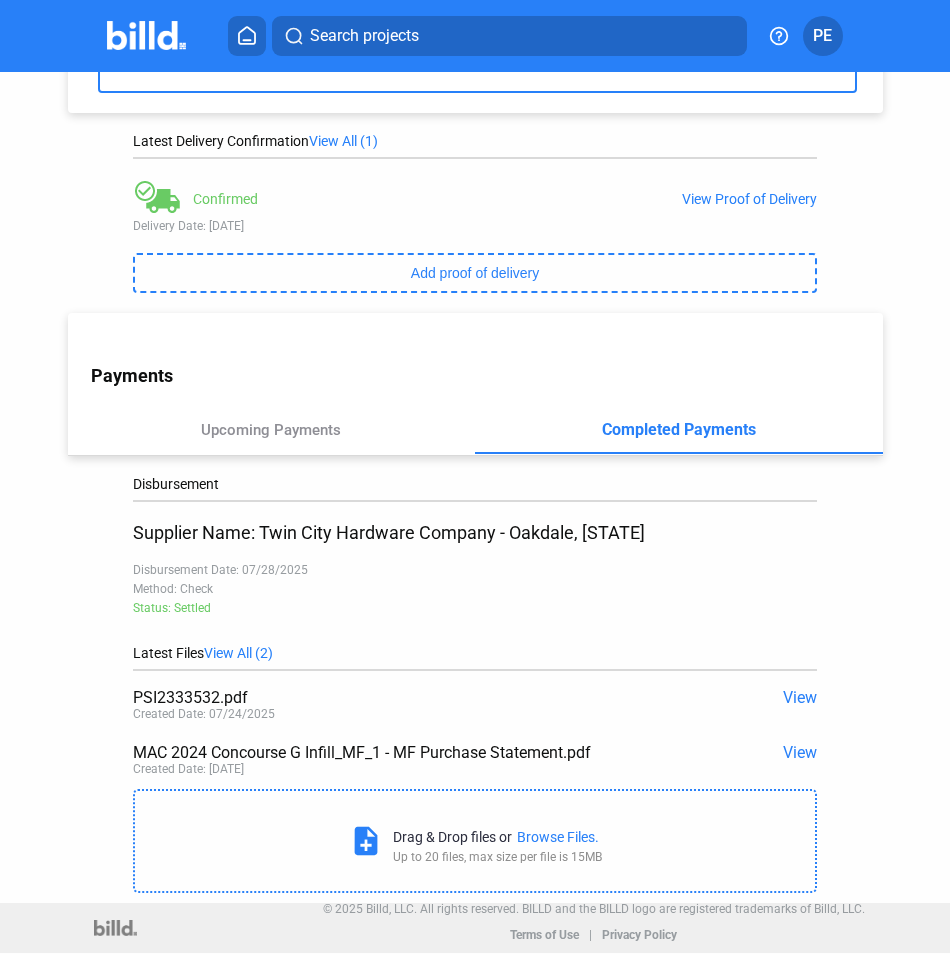 scroll, scrollTop: 336, scrollLeft: 0, axis: vertical 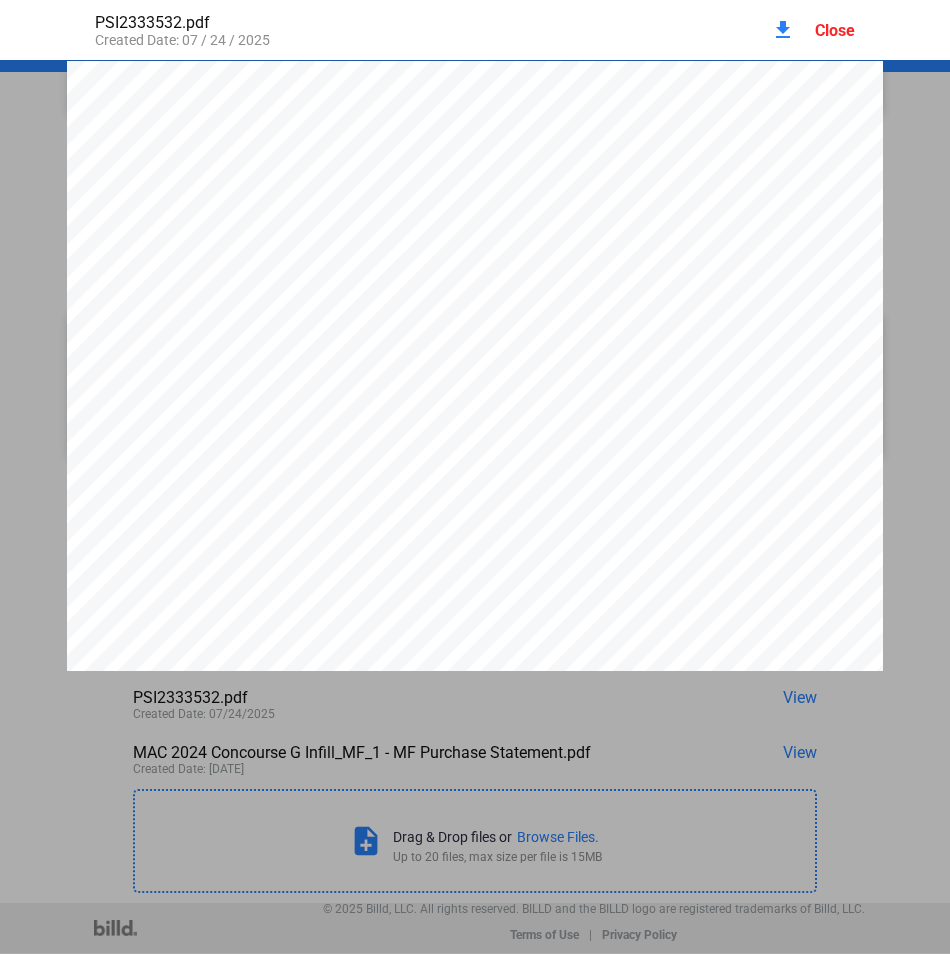 click on "Close" at bounding box center (835, 30) 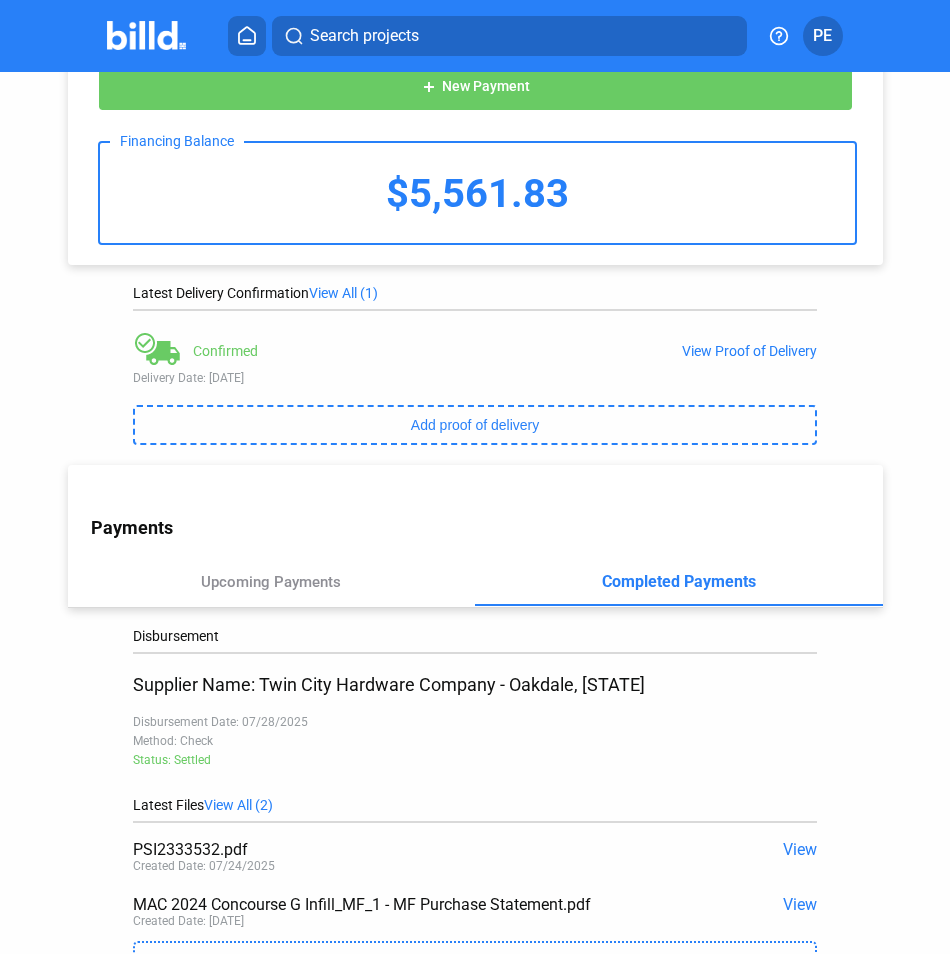 scroll, scrollTop: 336, scrollLeft: 0, axis: vertical 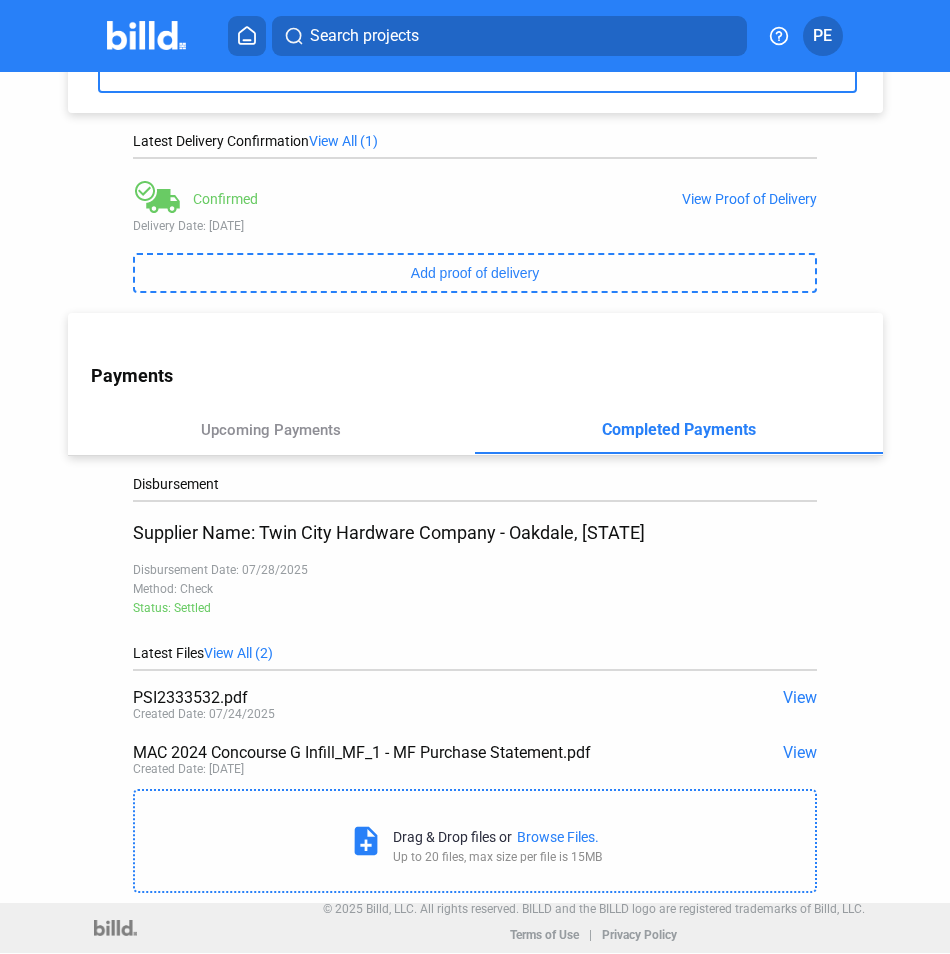 click on "View" 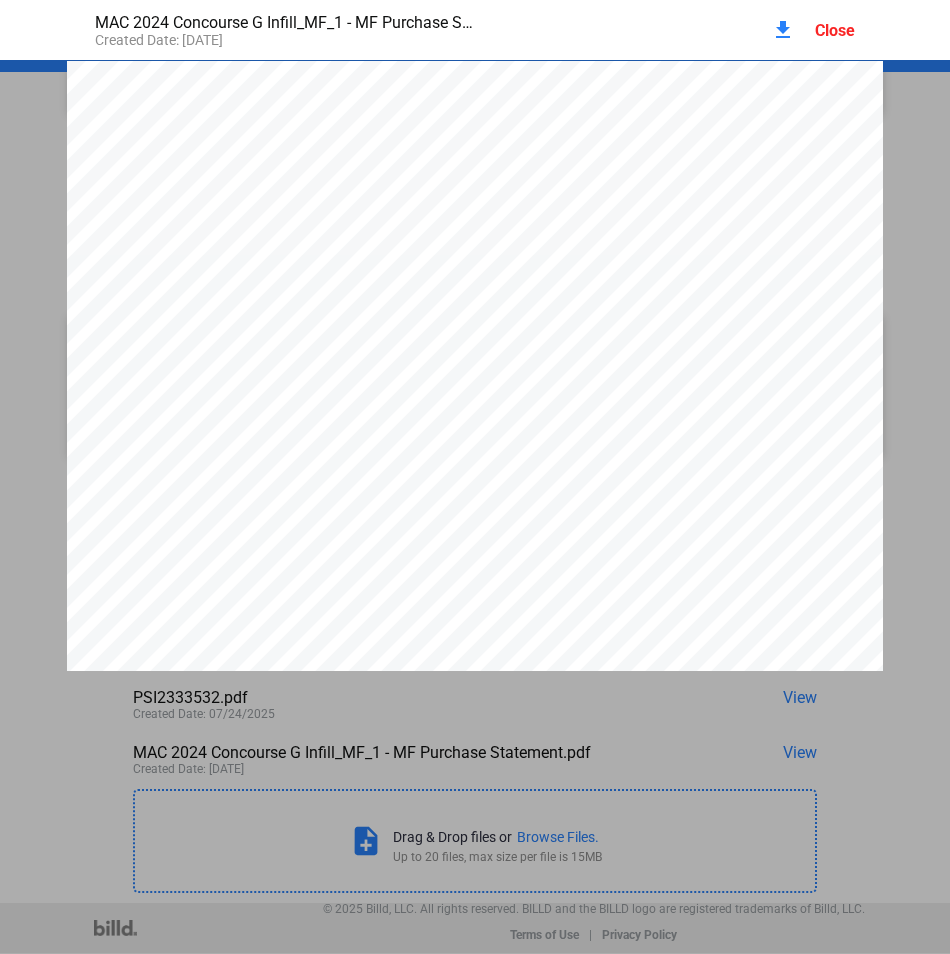scroll, scrollTop: 10, scrollLeft: 0, axis: vertical 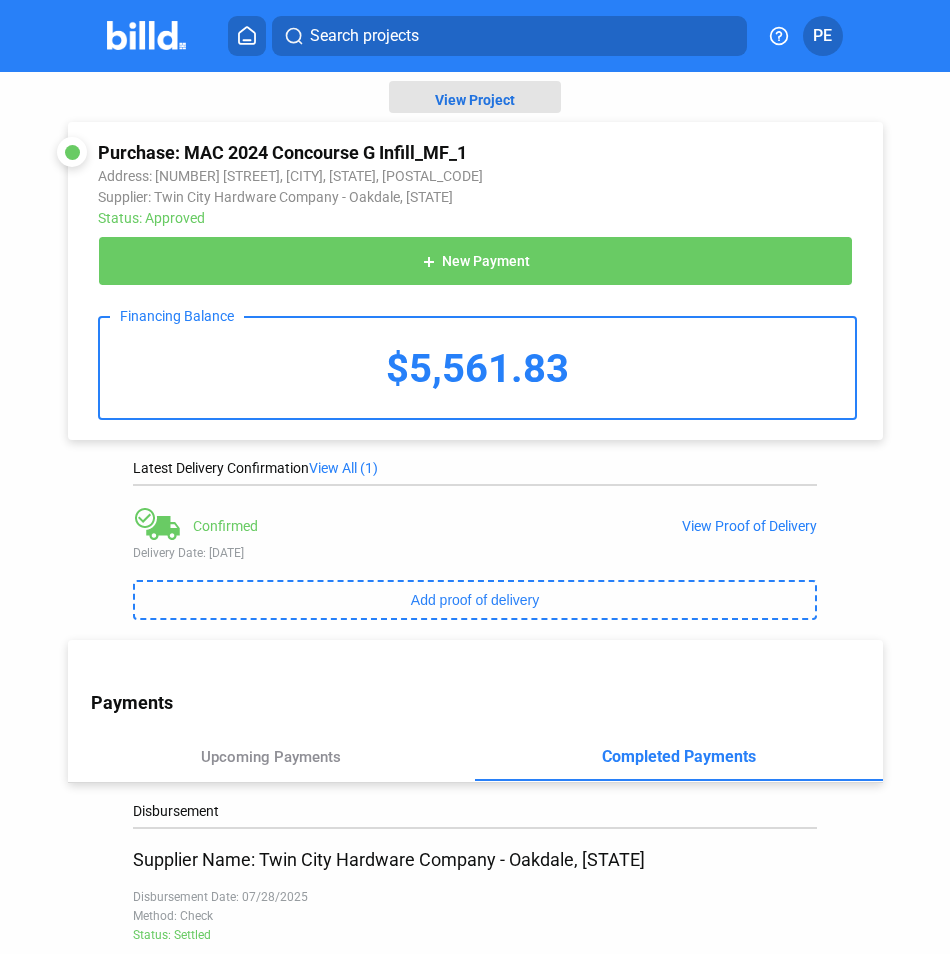 click on "View Project" 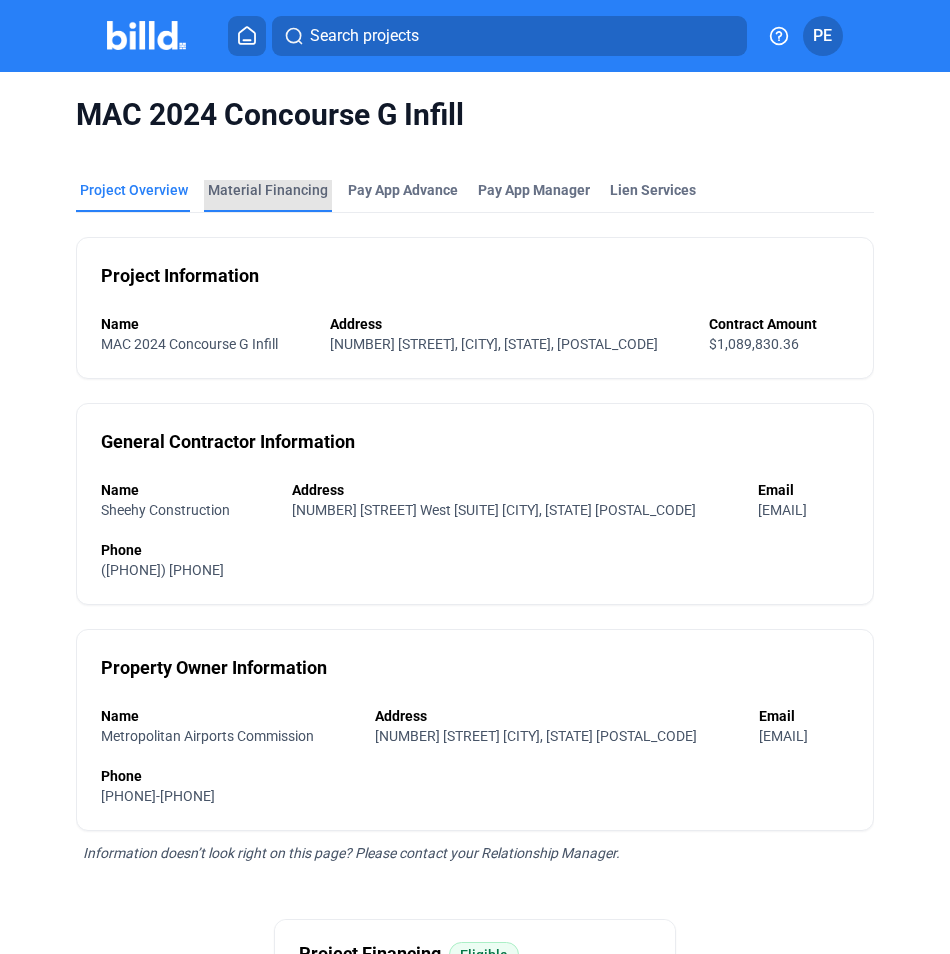 click on "Material Financing" at bounding box center (268, 190) 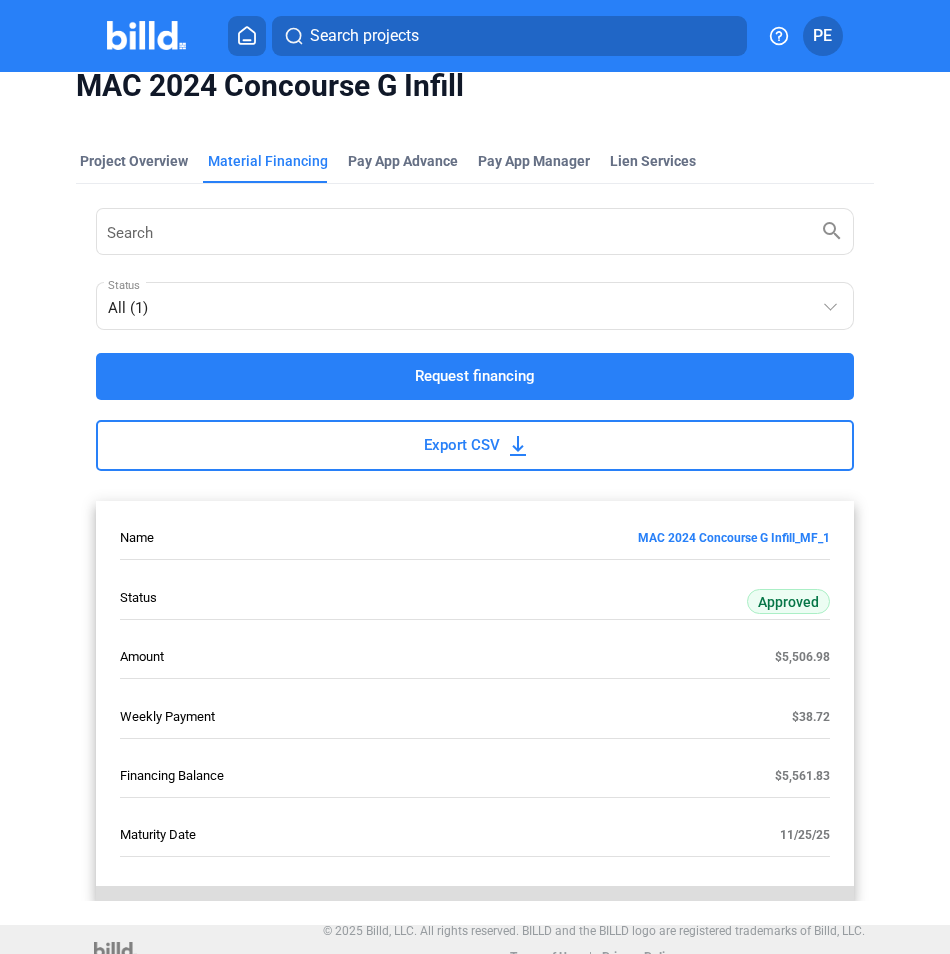 scroll, scrollTop: 47, scrollLeft: 0, axis: vertical 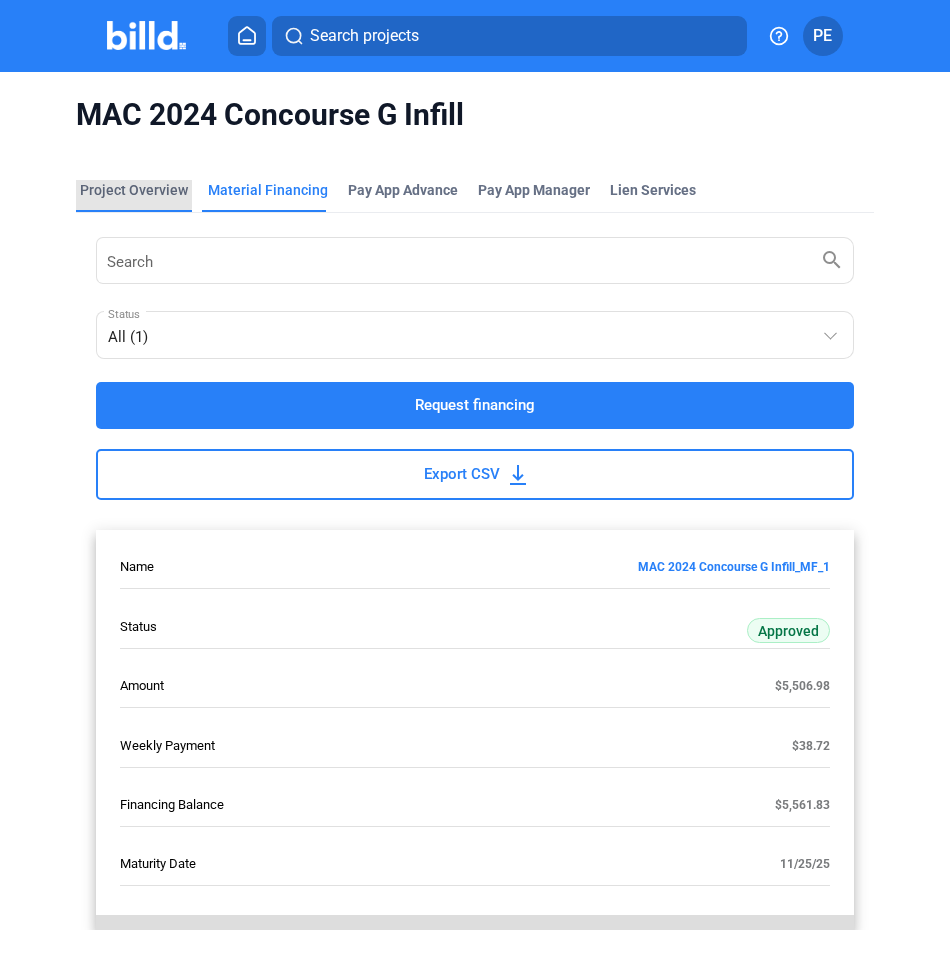 click on "Project Overview" at bounding box center [134, 190] 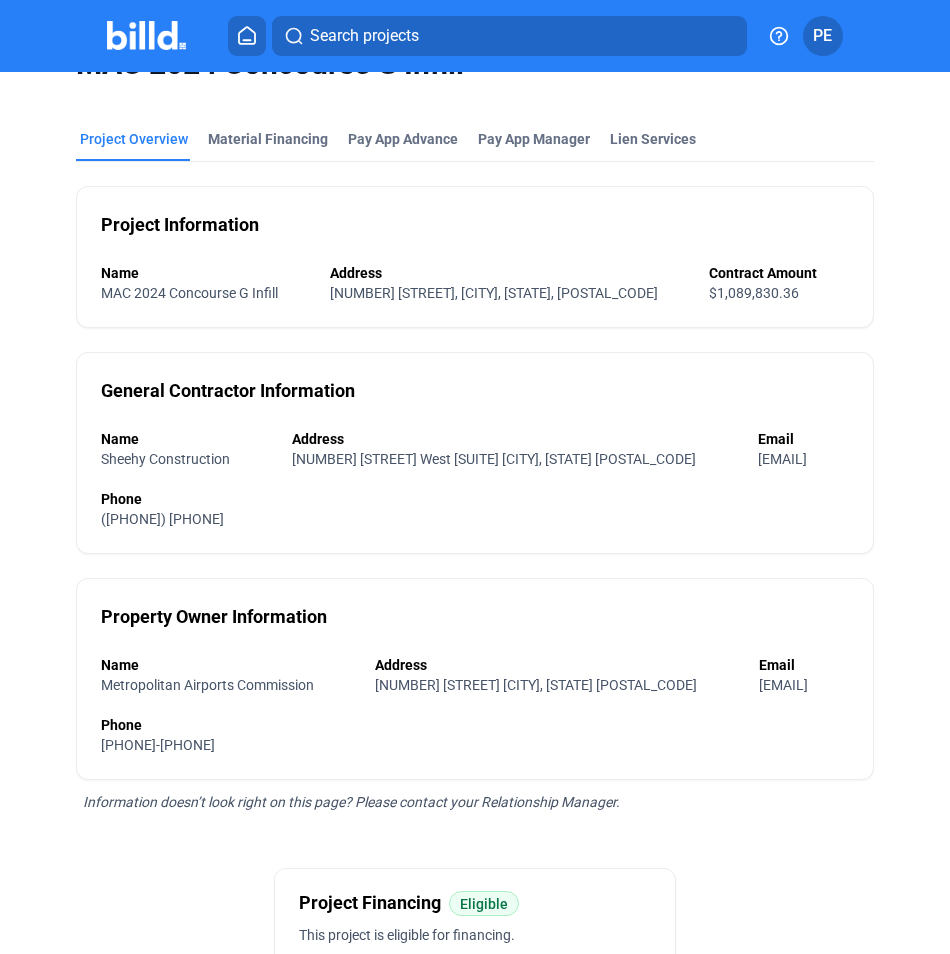 scroll, scrollTop: 0, scrollLeft: 0, axis: both 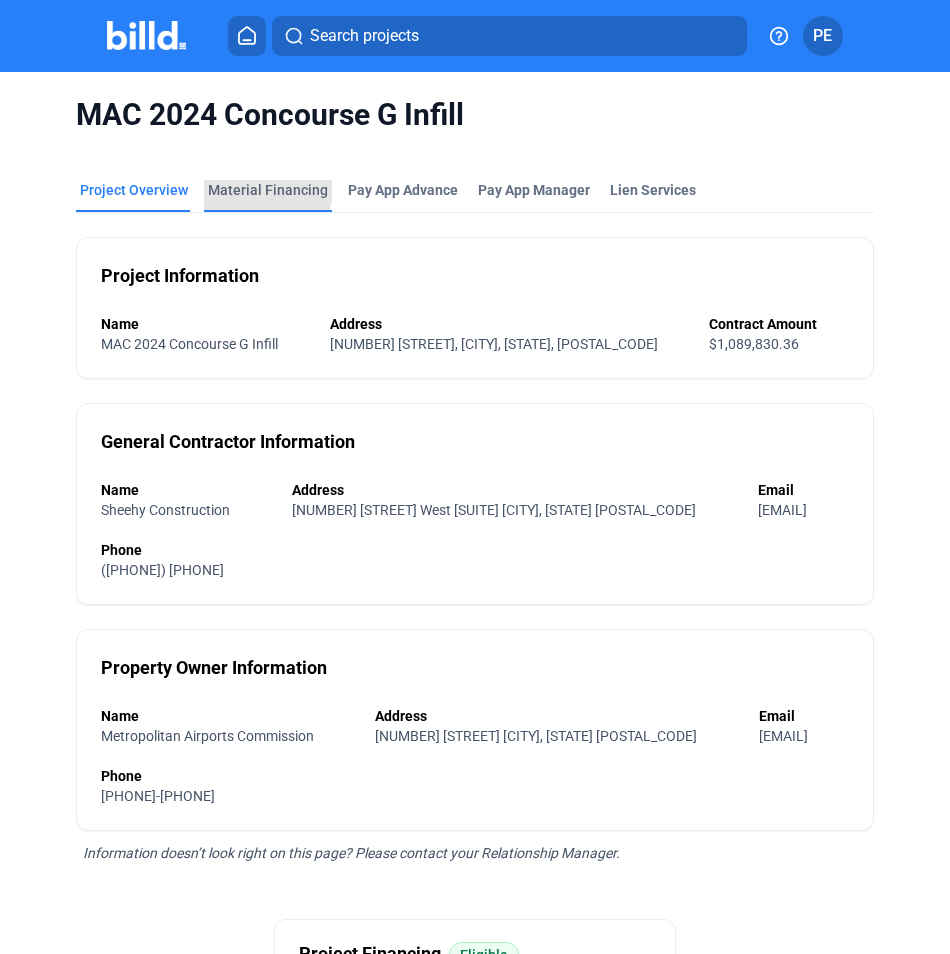 click on "Material Financing" at bounding box center (268, 190) 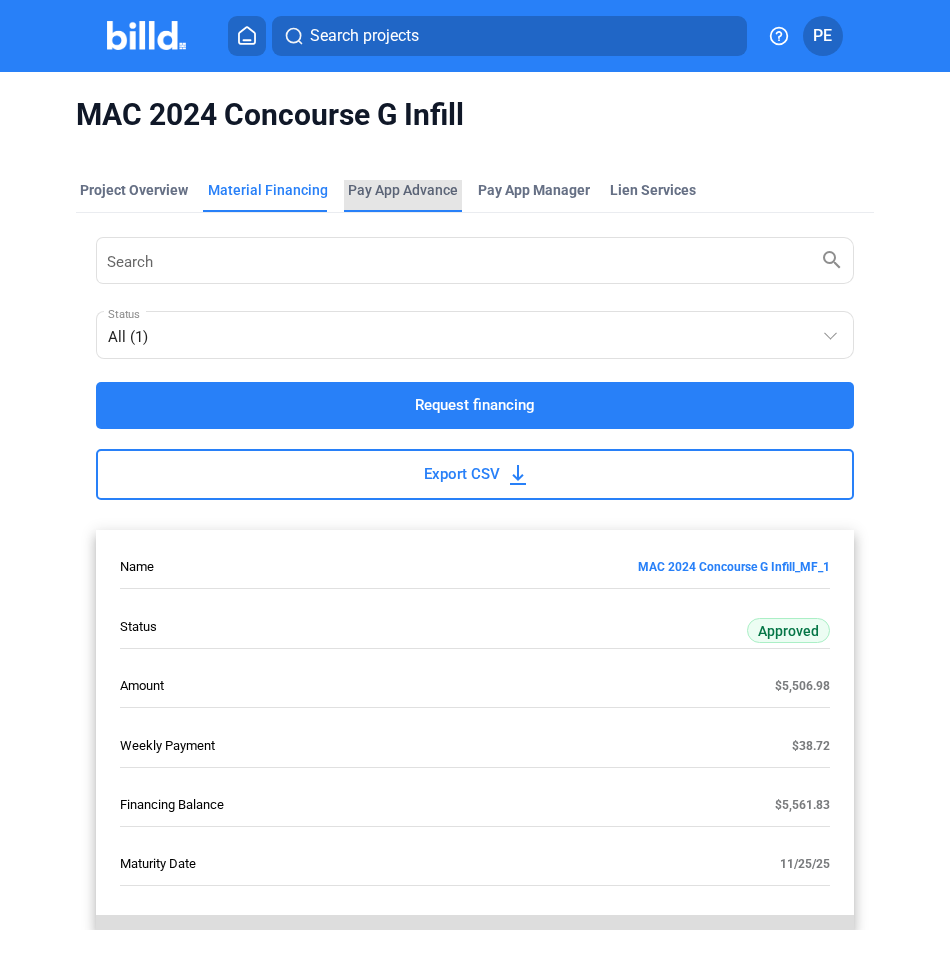 click on "Pay App Advance" at bounding box center [403, 190] 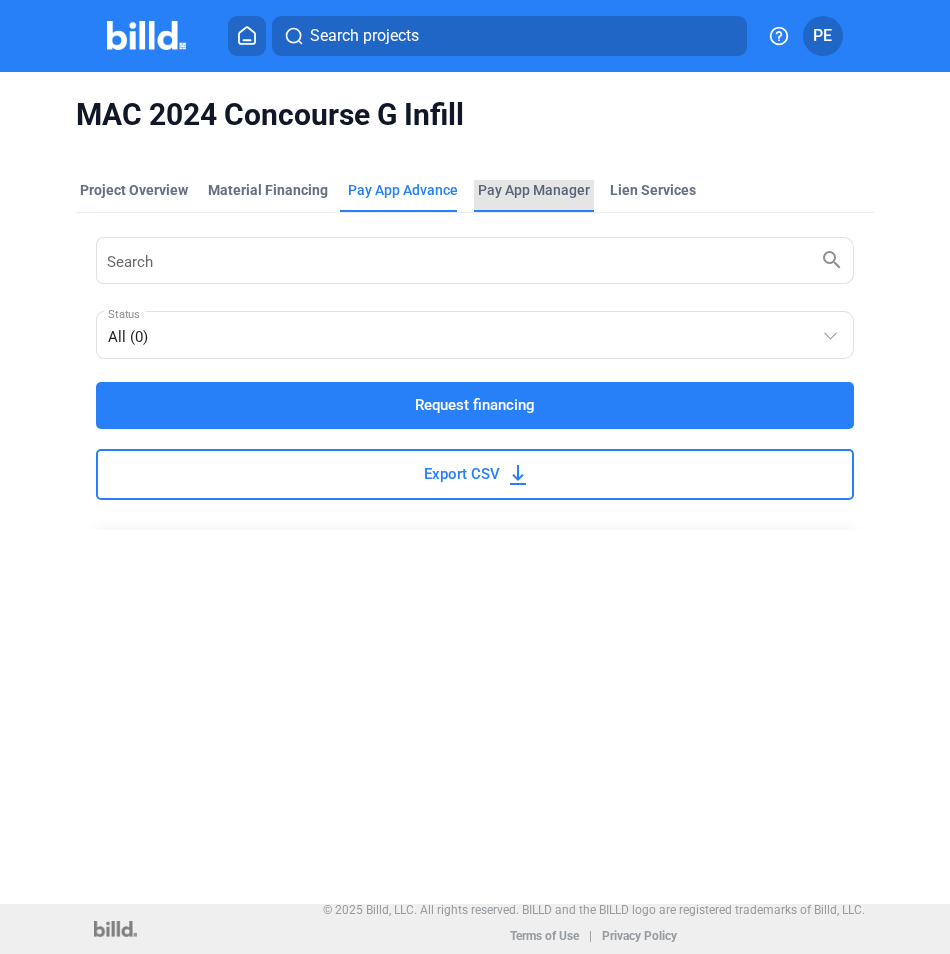 click on "Pay App Manager" at bounding box center [534, 190] 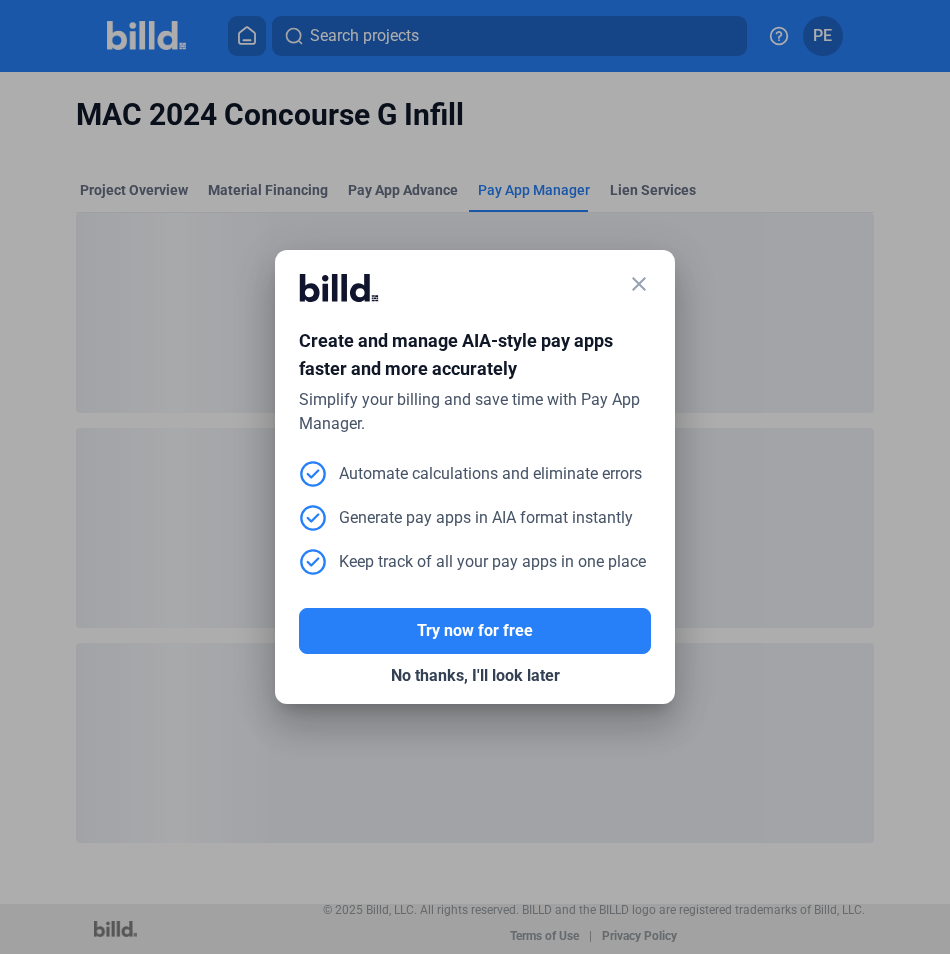 click on "close" at bounding box center (639, 284) 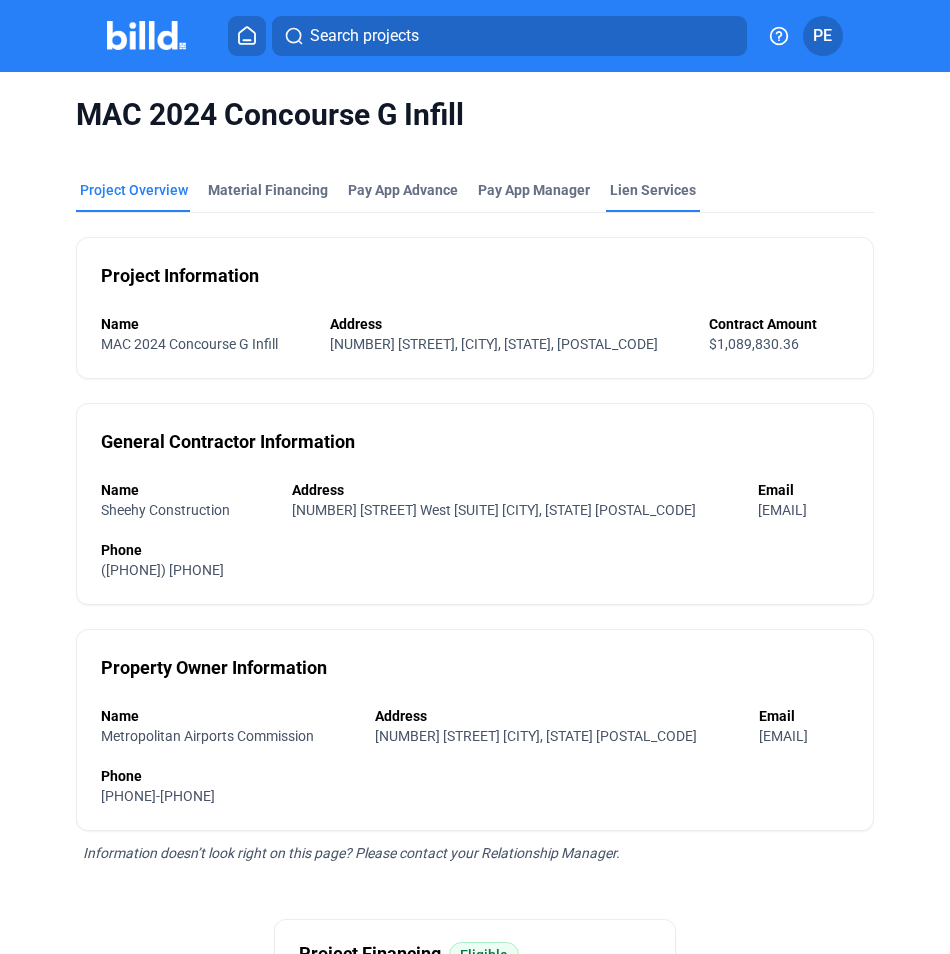 click on "Lien Services" at bounding box center (653, 190) 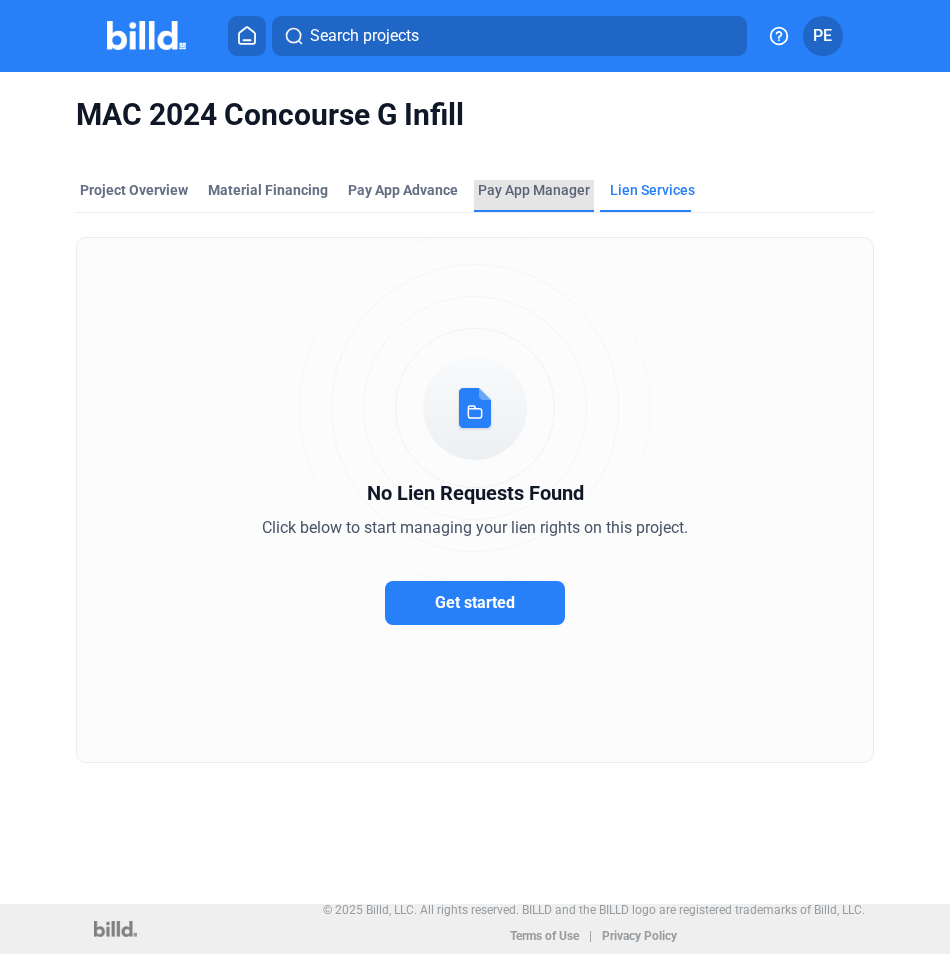 click on "Pay App Manager" at bounding box center (534, 190) 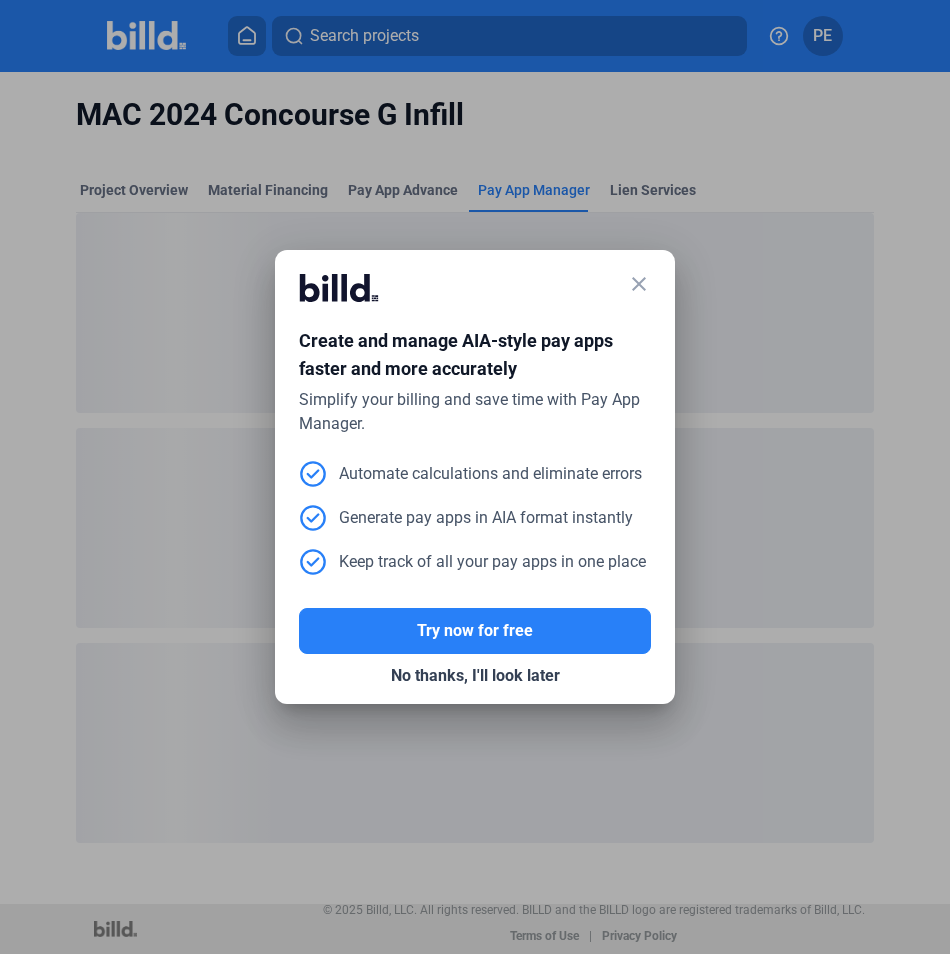drag, startPoint x: 641, startPoint y: 287, endPoint x: 610, endPoint y: 285, distance: 31.06445 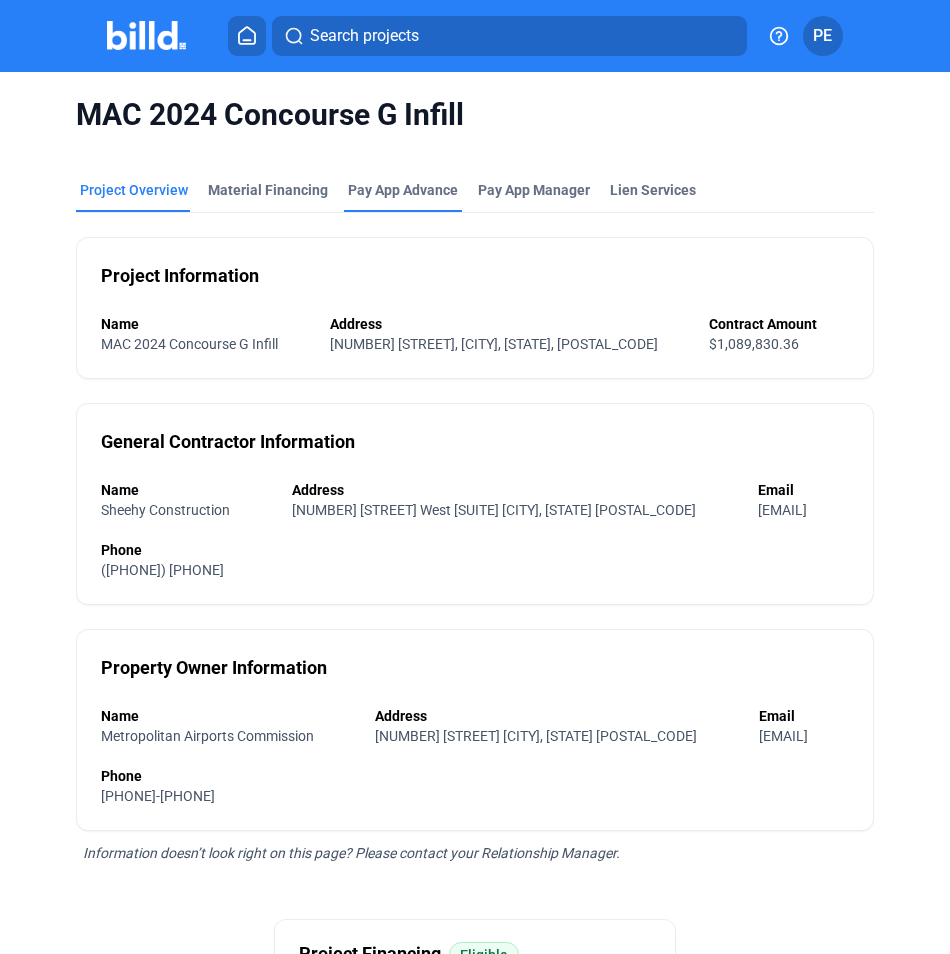 click on "Pay App Advance" at bounding box center (403, 190) 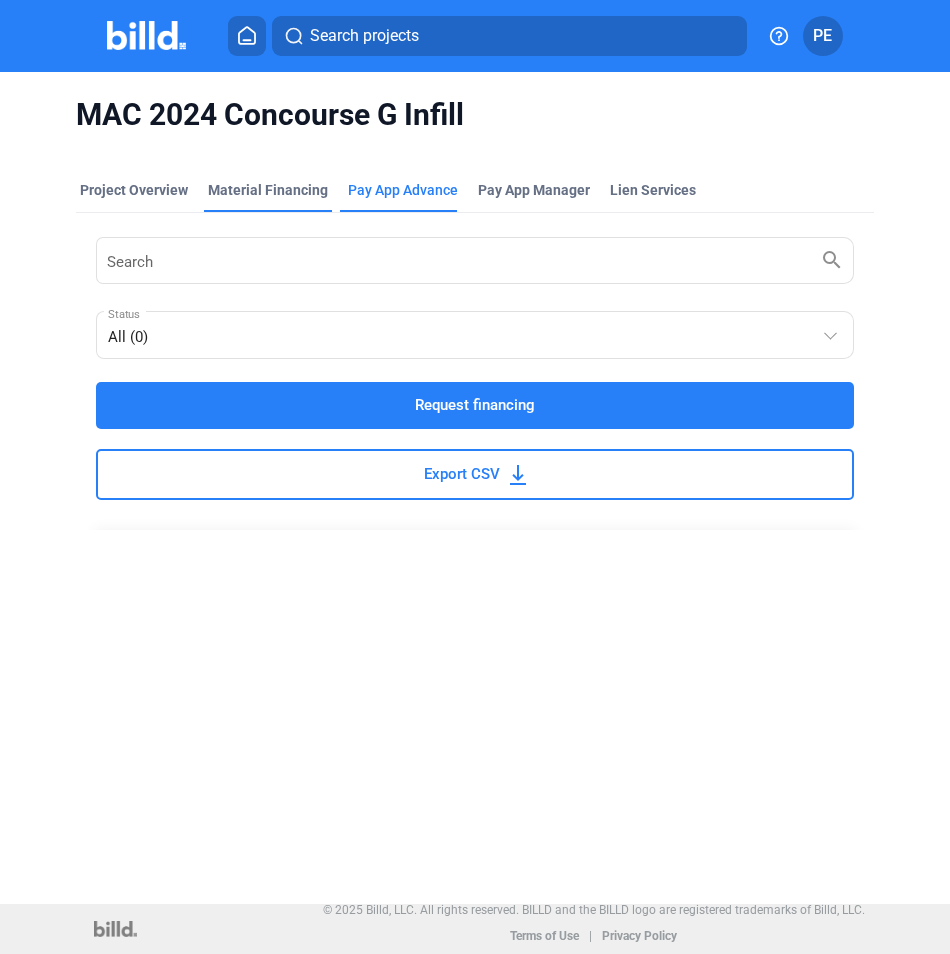 click on "Material Financing" at bounding box center (268, 190) 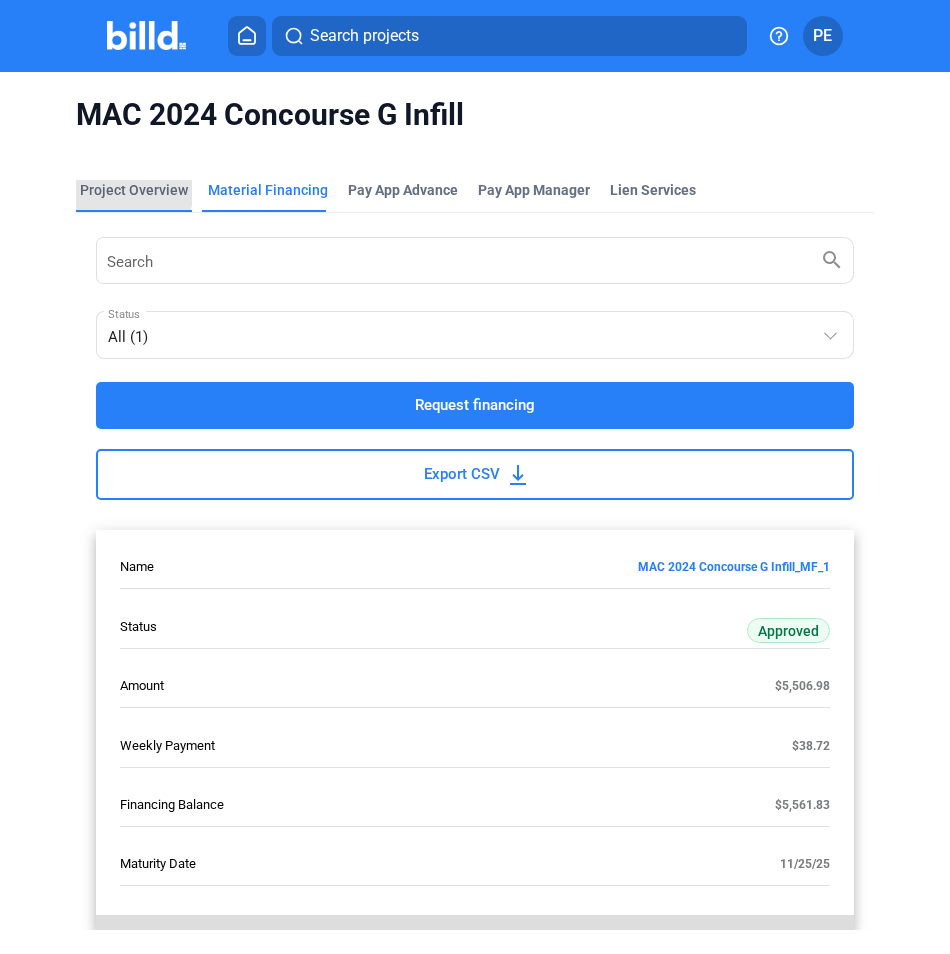 click on "Project Overview" at bounding box center (134, 190) 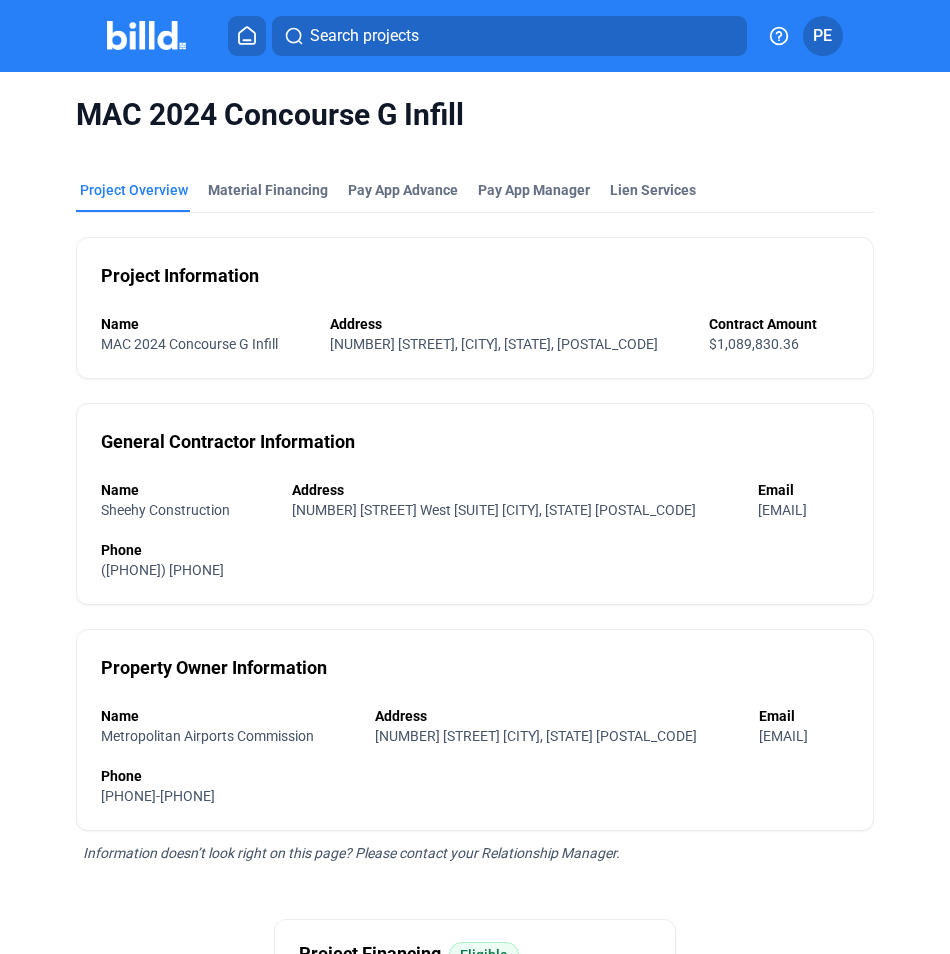 click at bounding box center (146, 35) 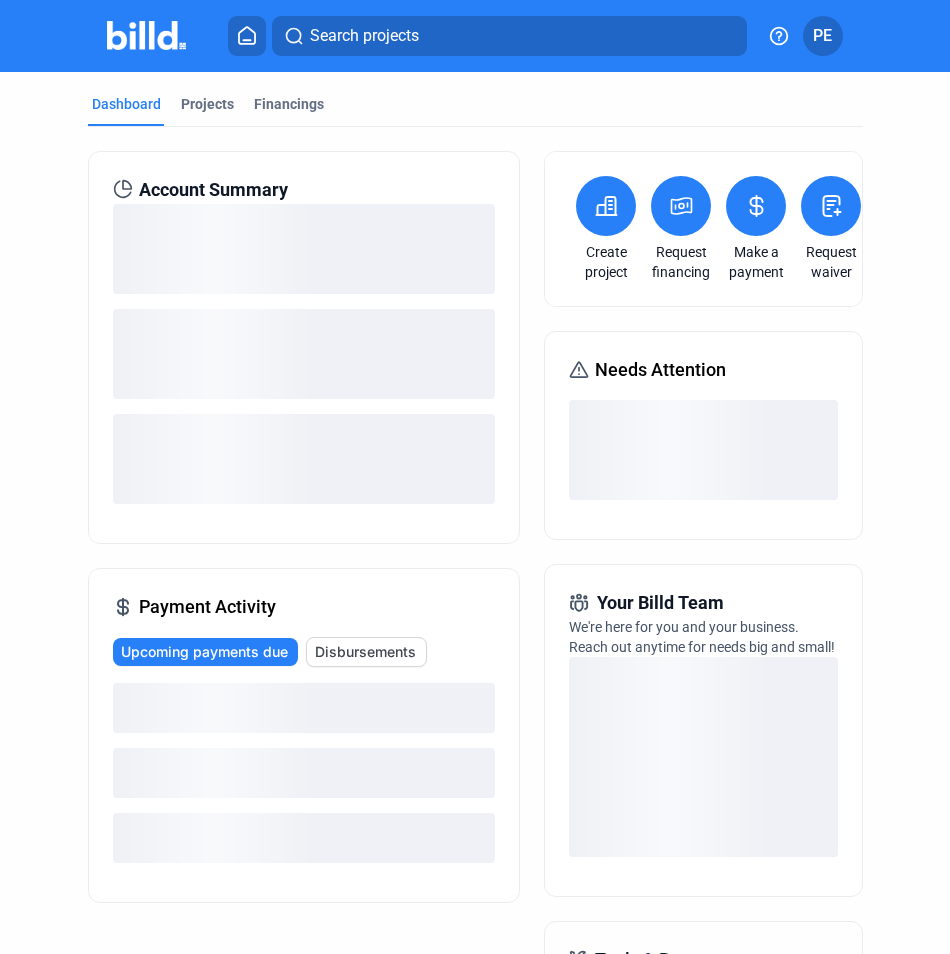 click 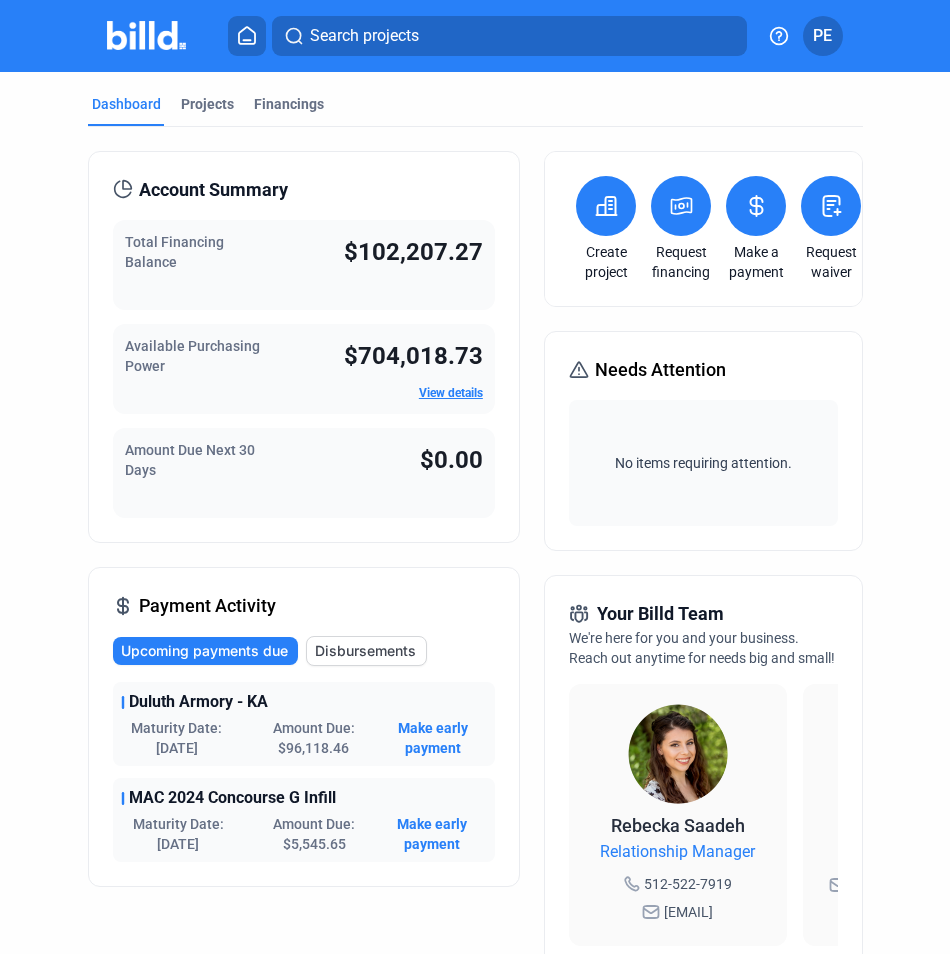 click on "View details" at bounding box center [451, 393] 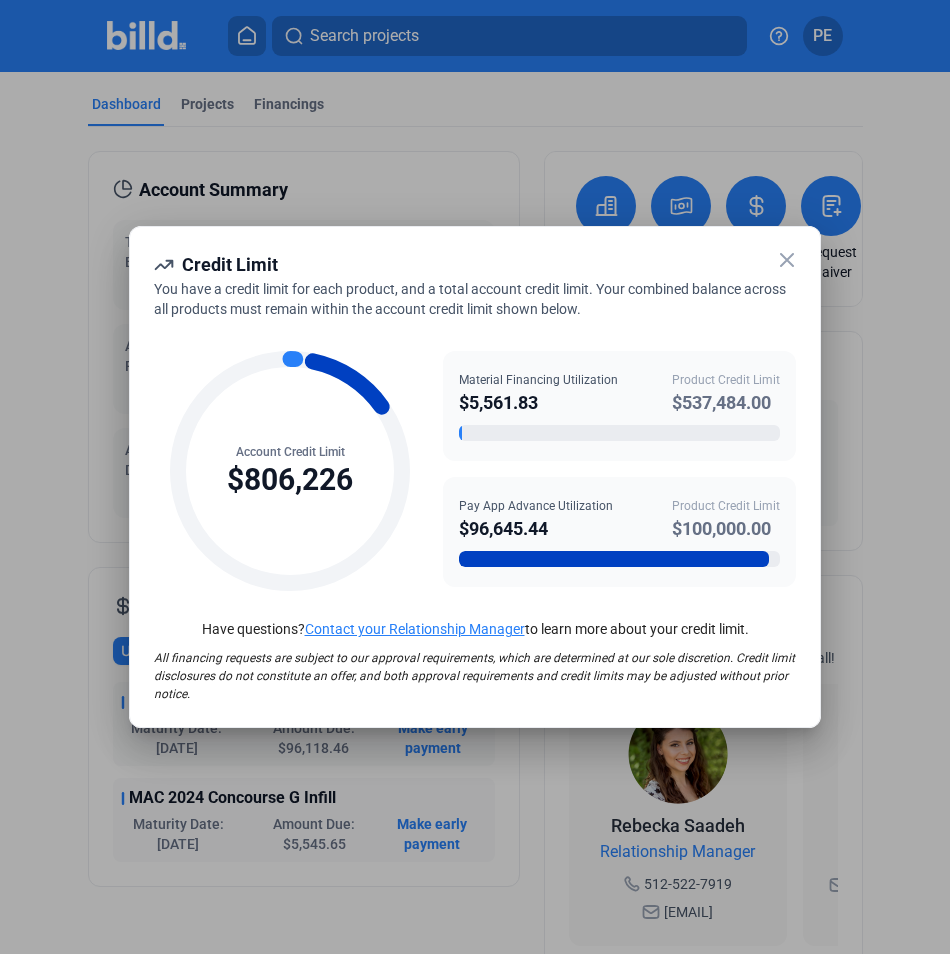 click 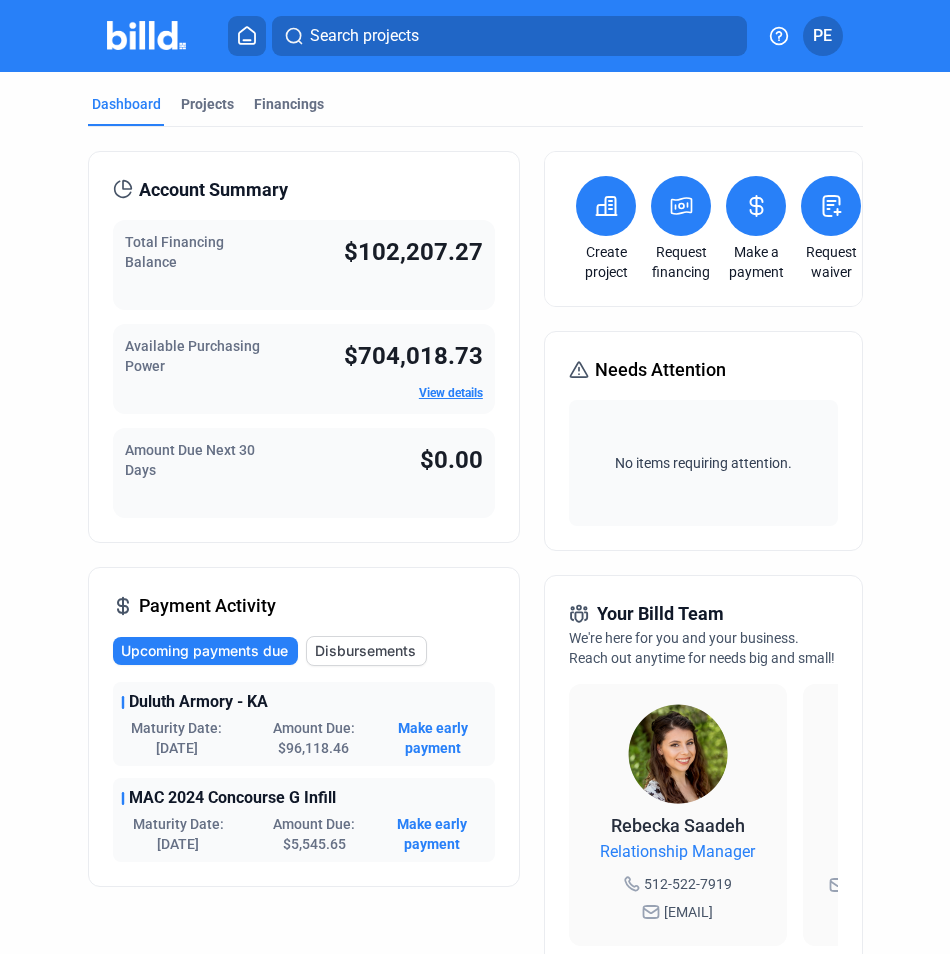 click on "PE" 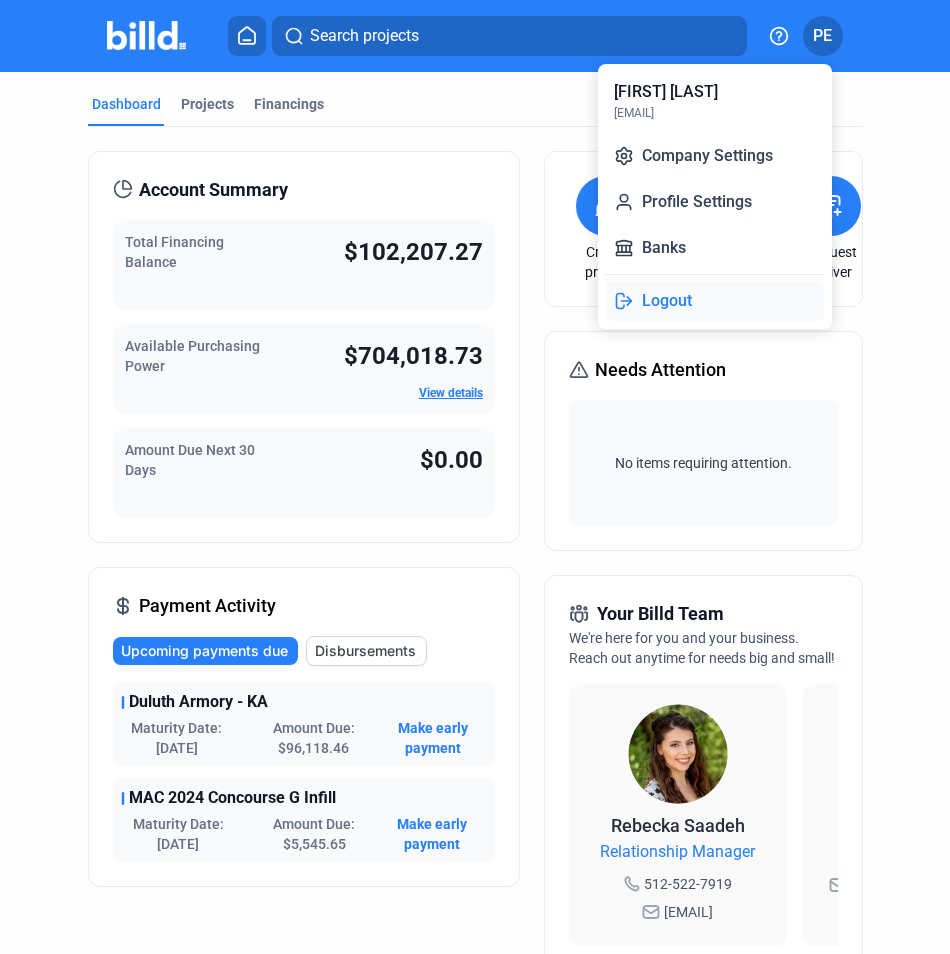 click on "Logout" at bounding box center [715, 301] 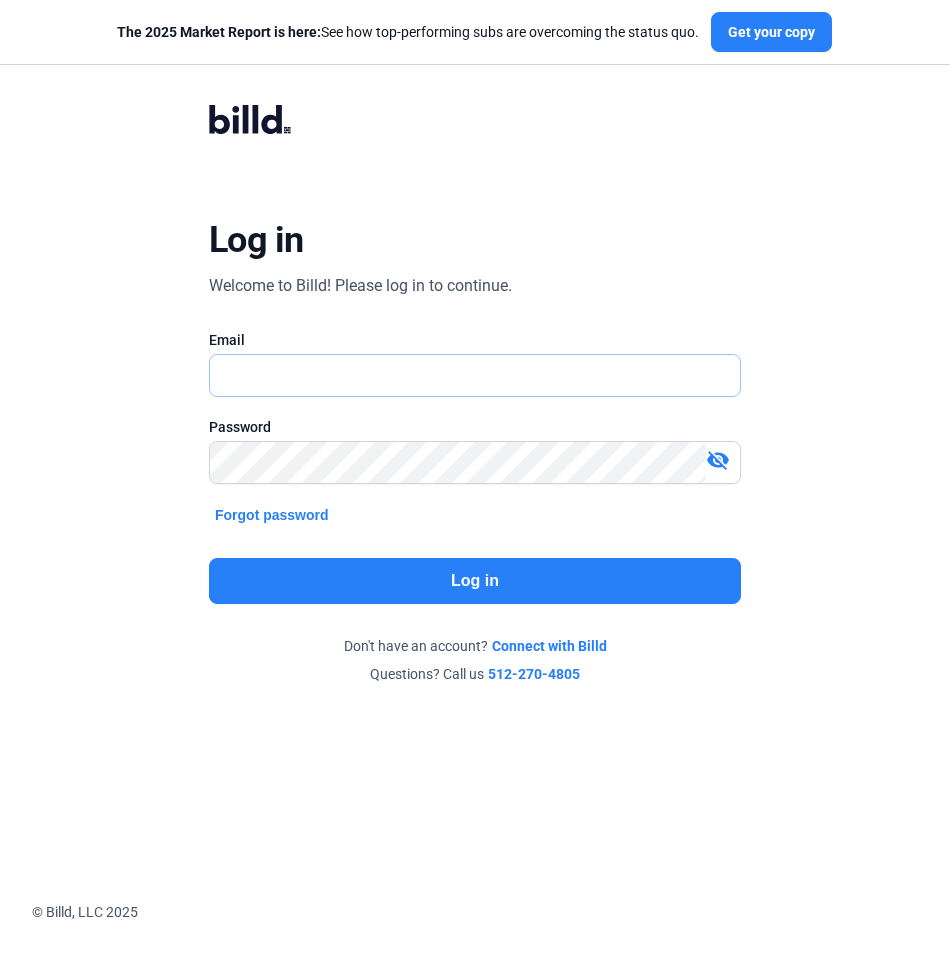 type on "[EMAIL]" 